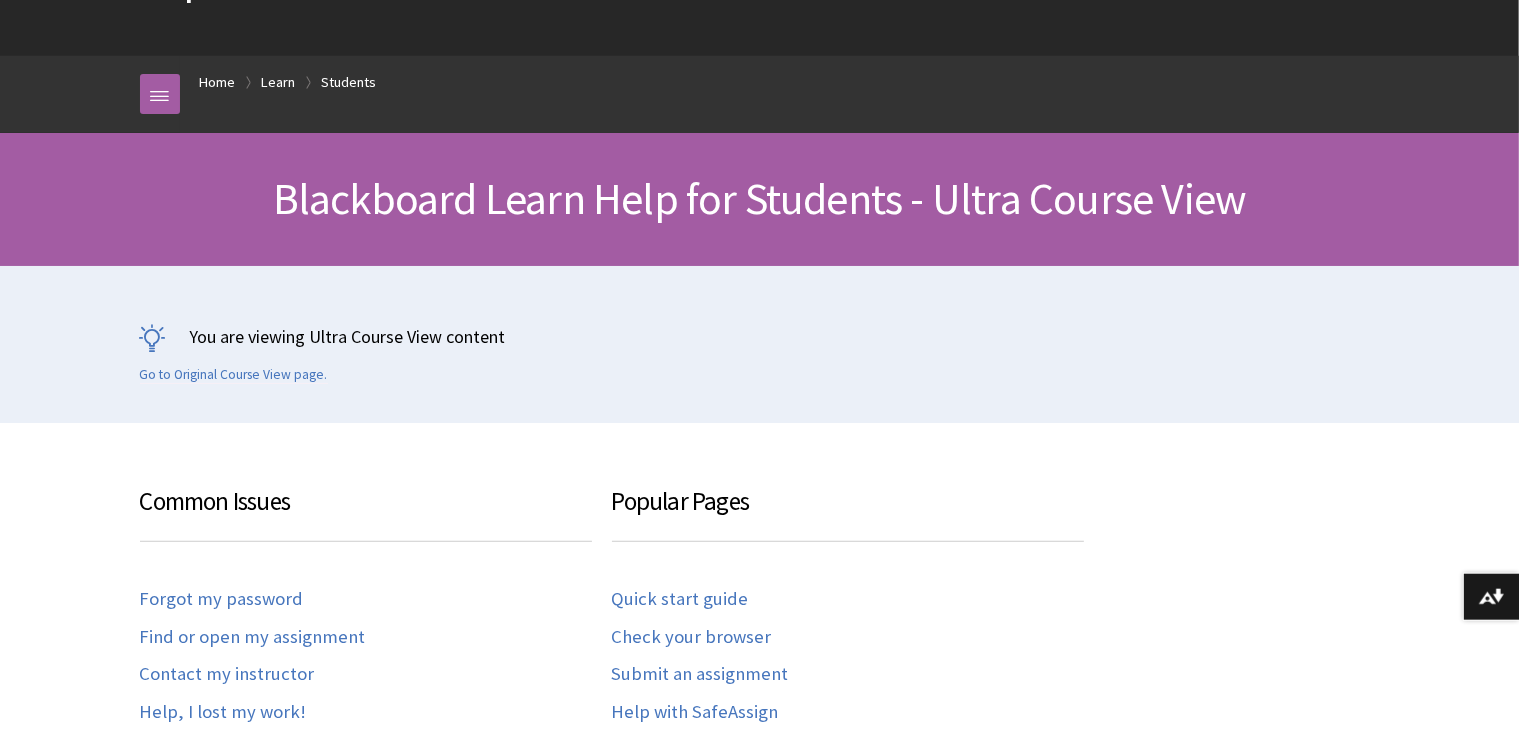 scroll, scrollTop: 152, scrollLeft: 0, axis: vertical 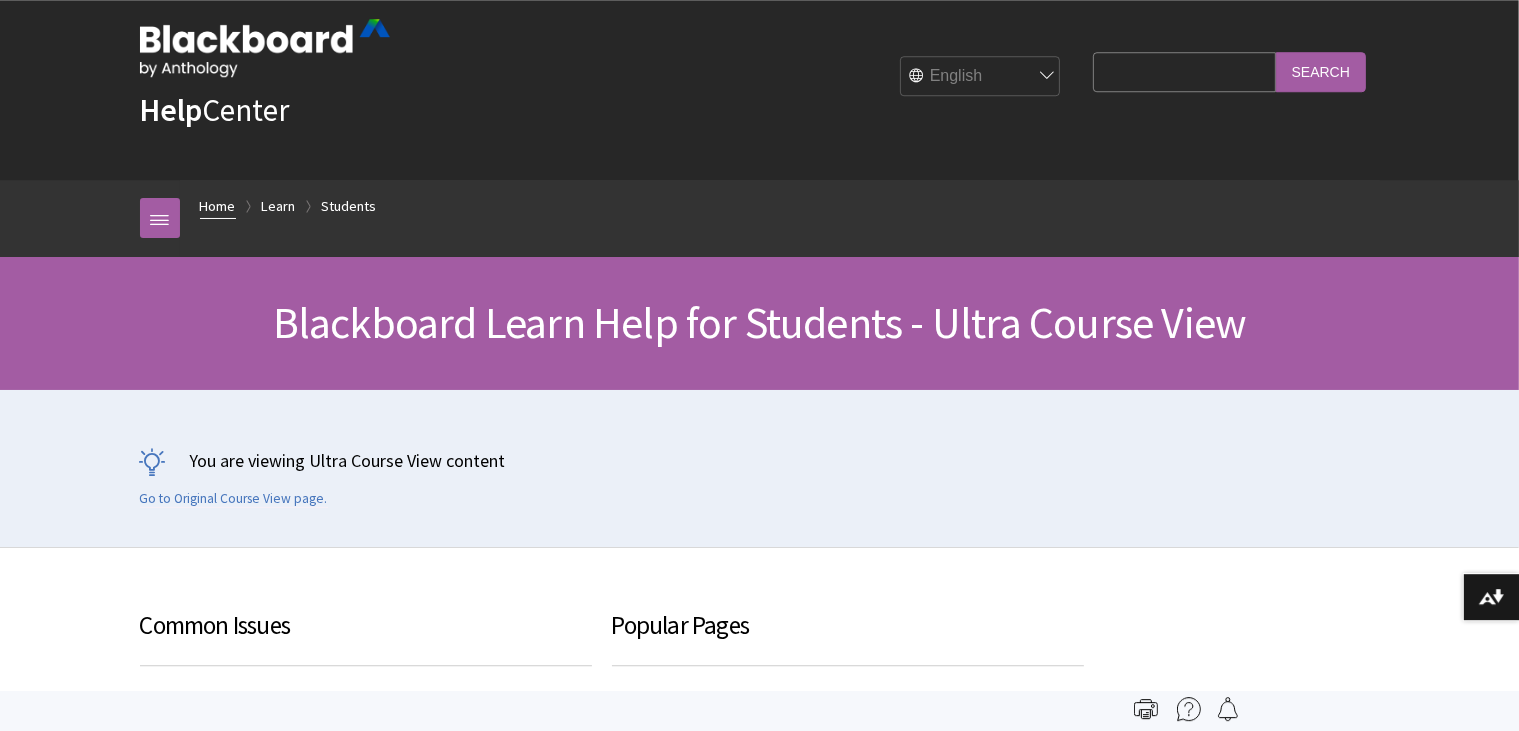 click on "Home" at bounding box center (218, 206) 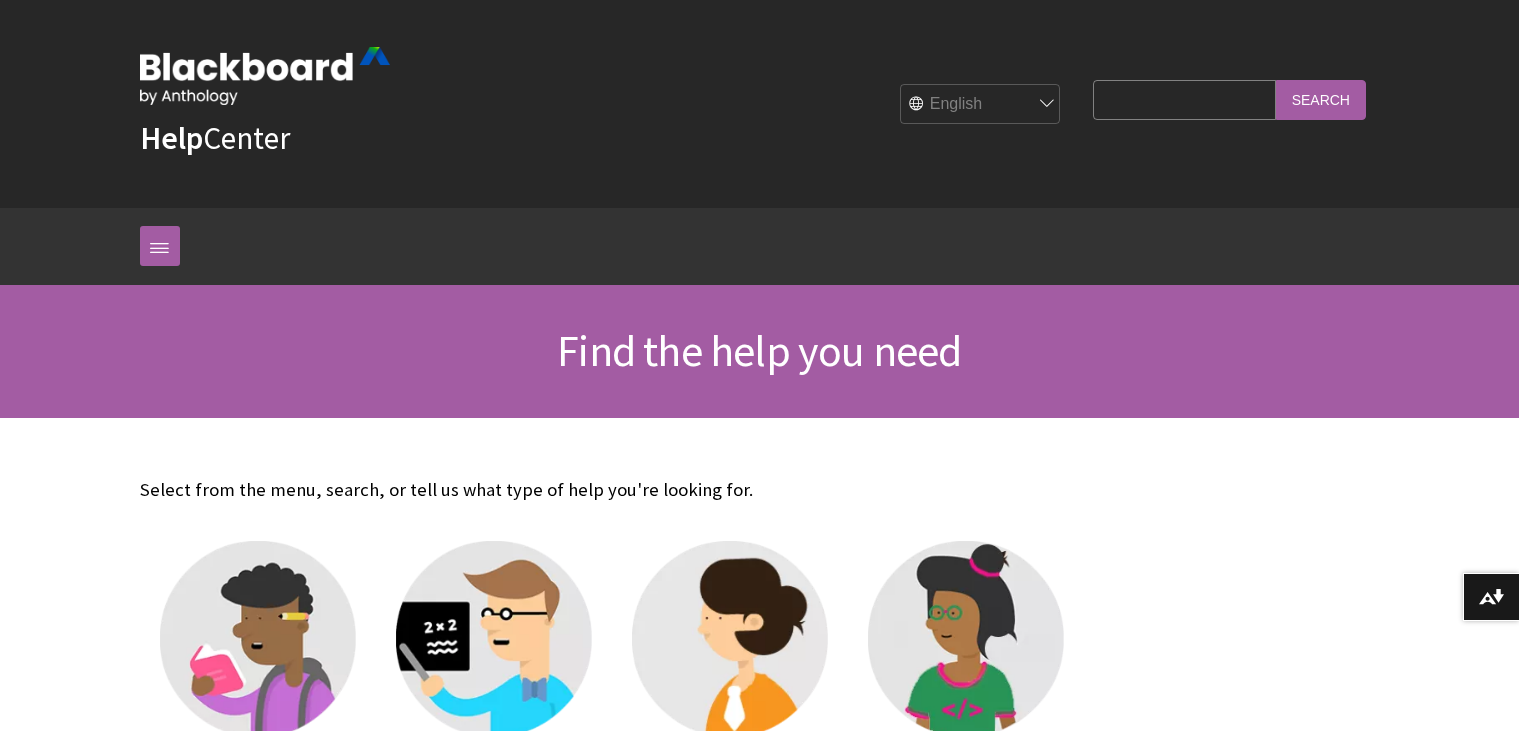 scroll, scrollTop: 0, scrollLeft: 0, axis: both 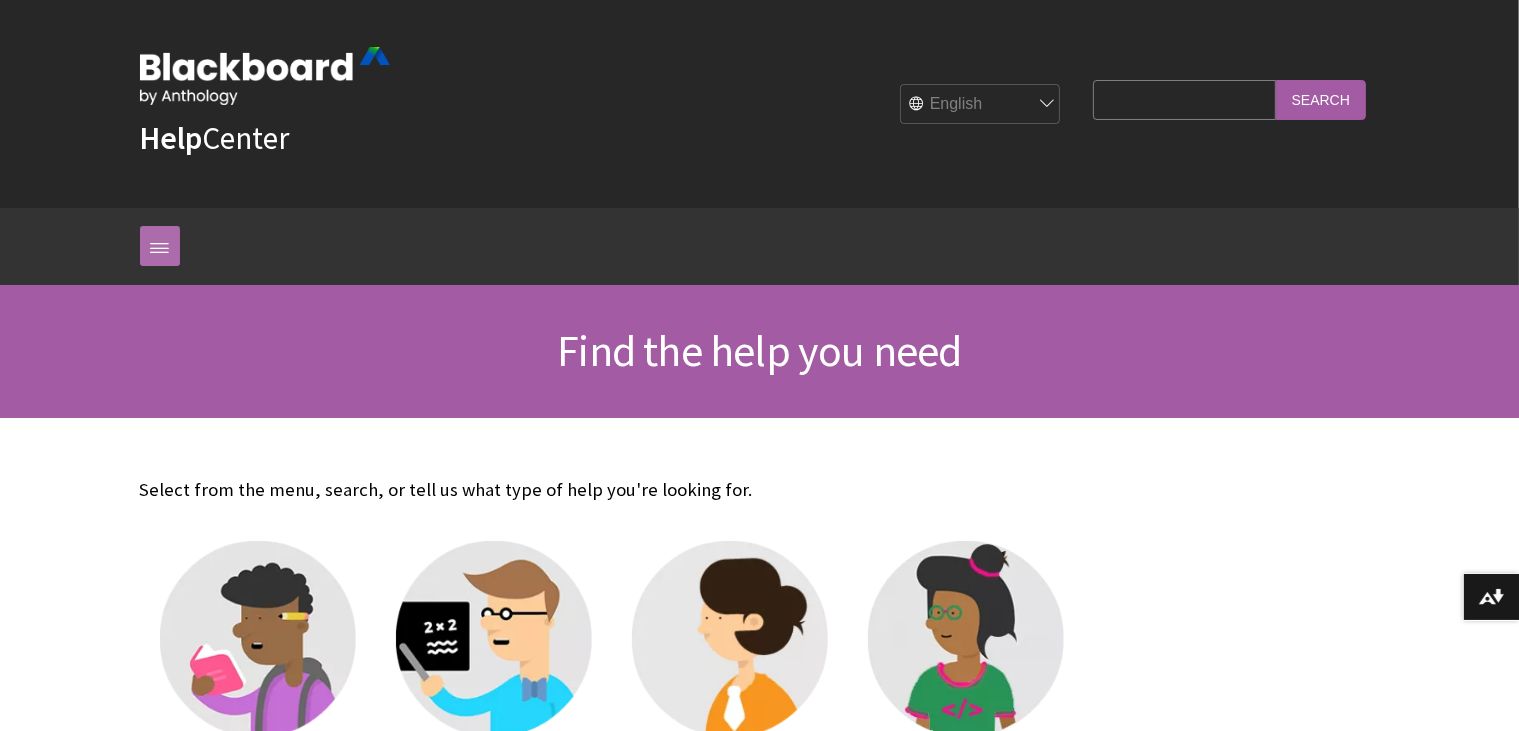 click at bounding box center [160, 246] 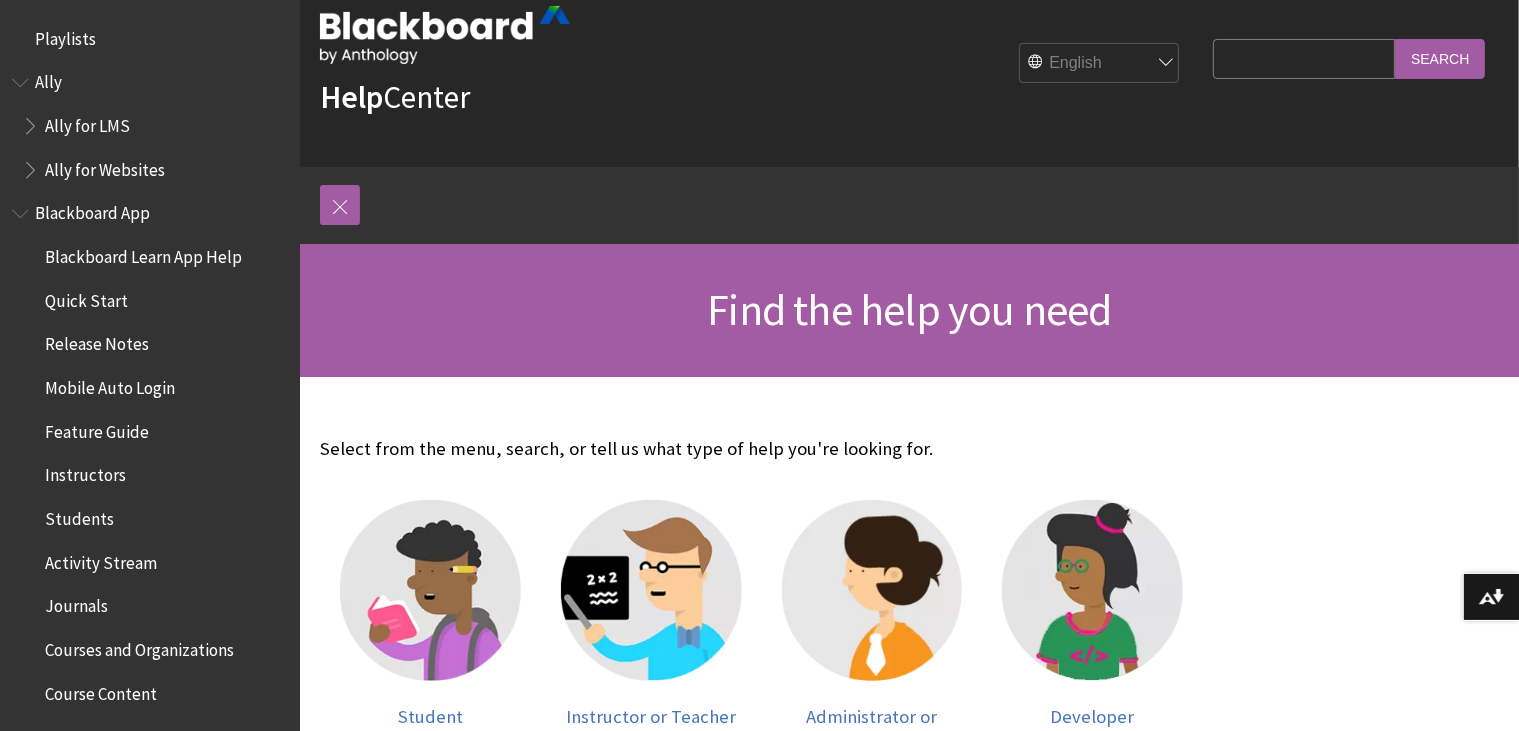 scroll, scrollTop: 42, scrollLeft: 0, axis: vertical 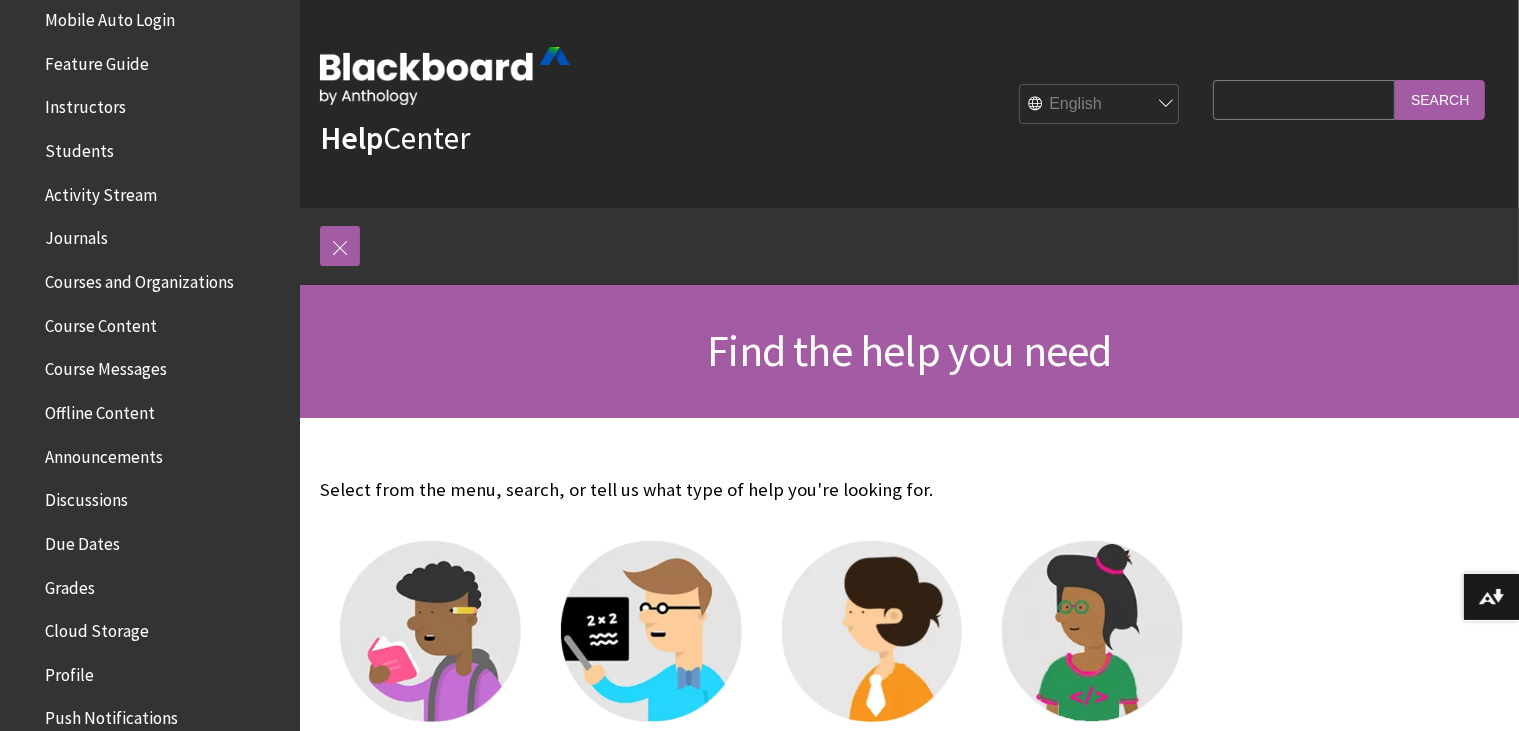 click on "Instructors" at bounding box center [85, 104] 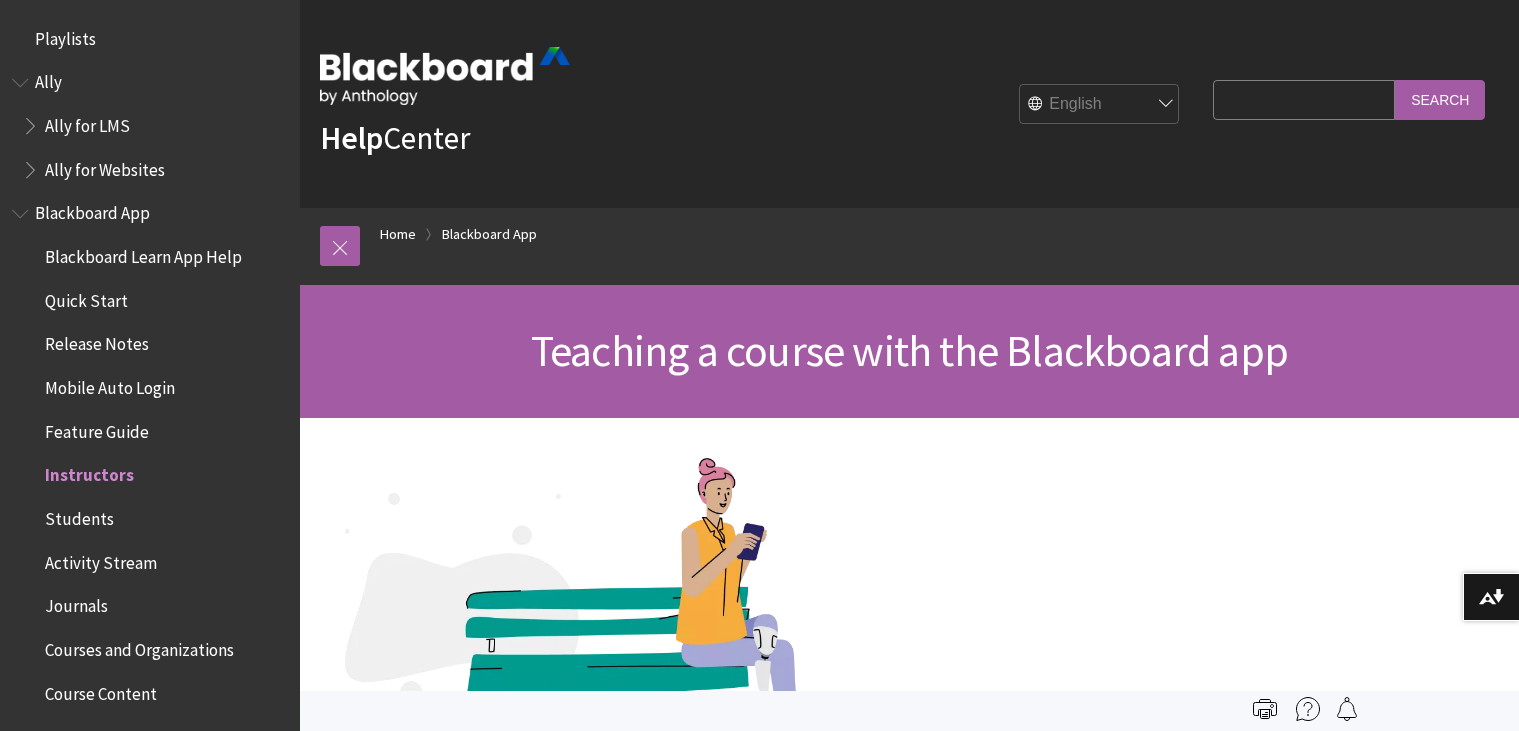 scroll, scrollTop: 0, scrollLeft: 0, axis: both 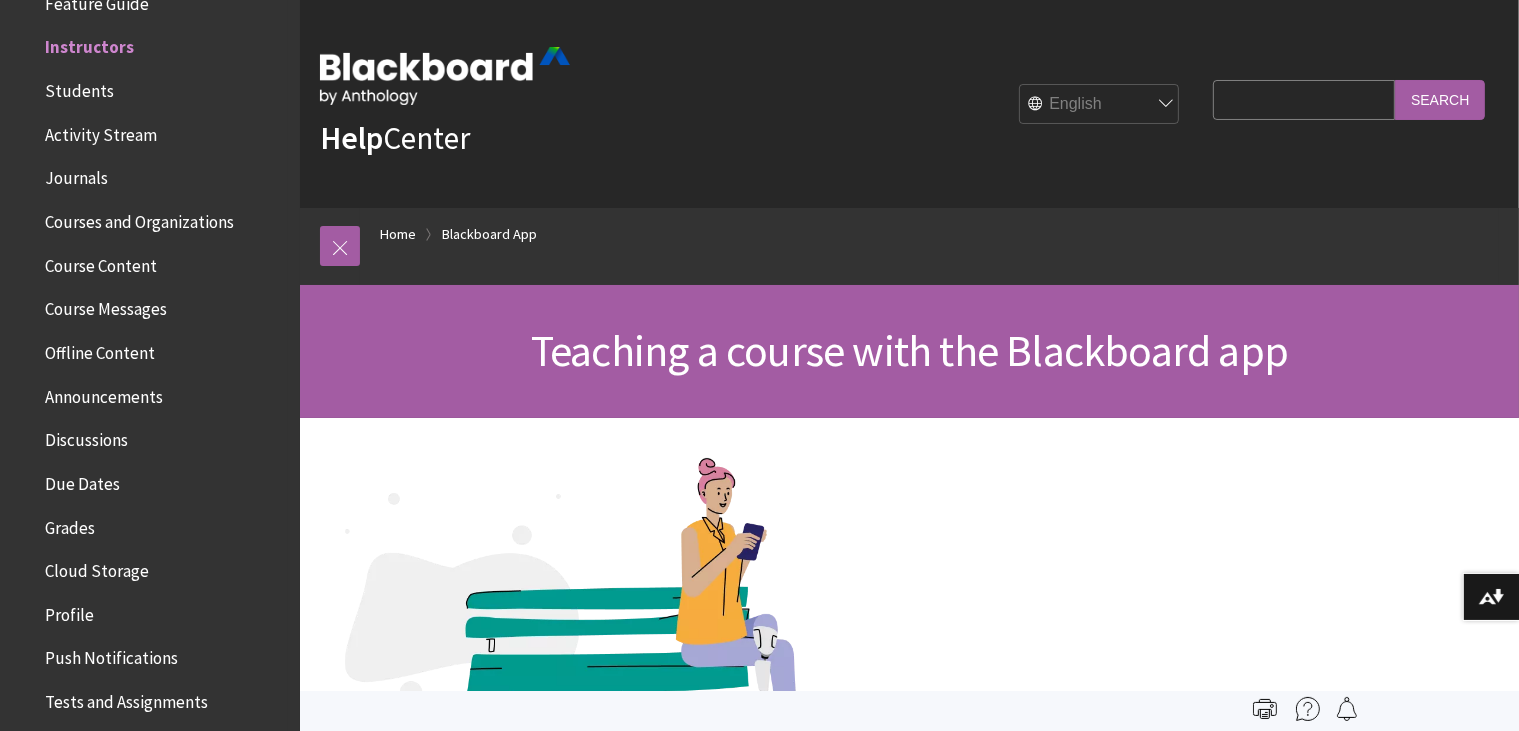 click on "Students" at bounding box center (79, 87) 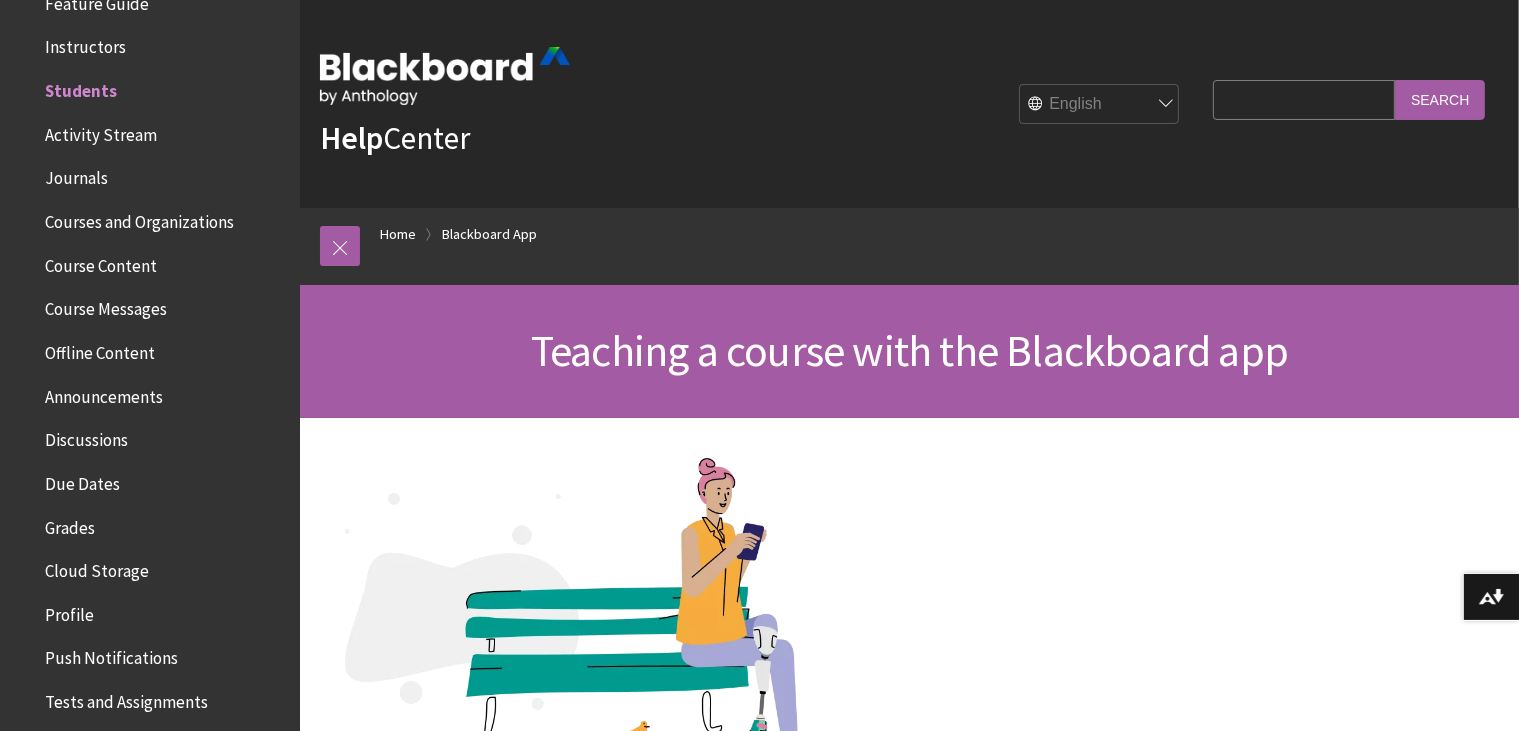 scroll, scrollTop: 379, scrollLeft: 0, axis: vertical 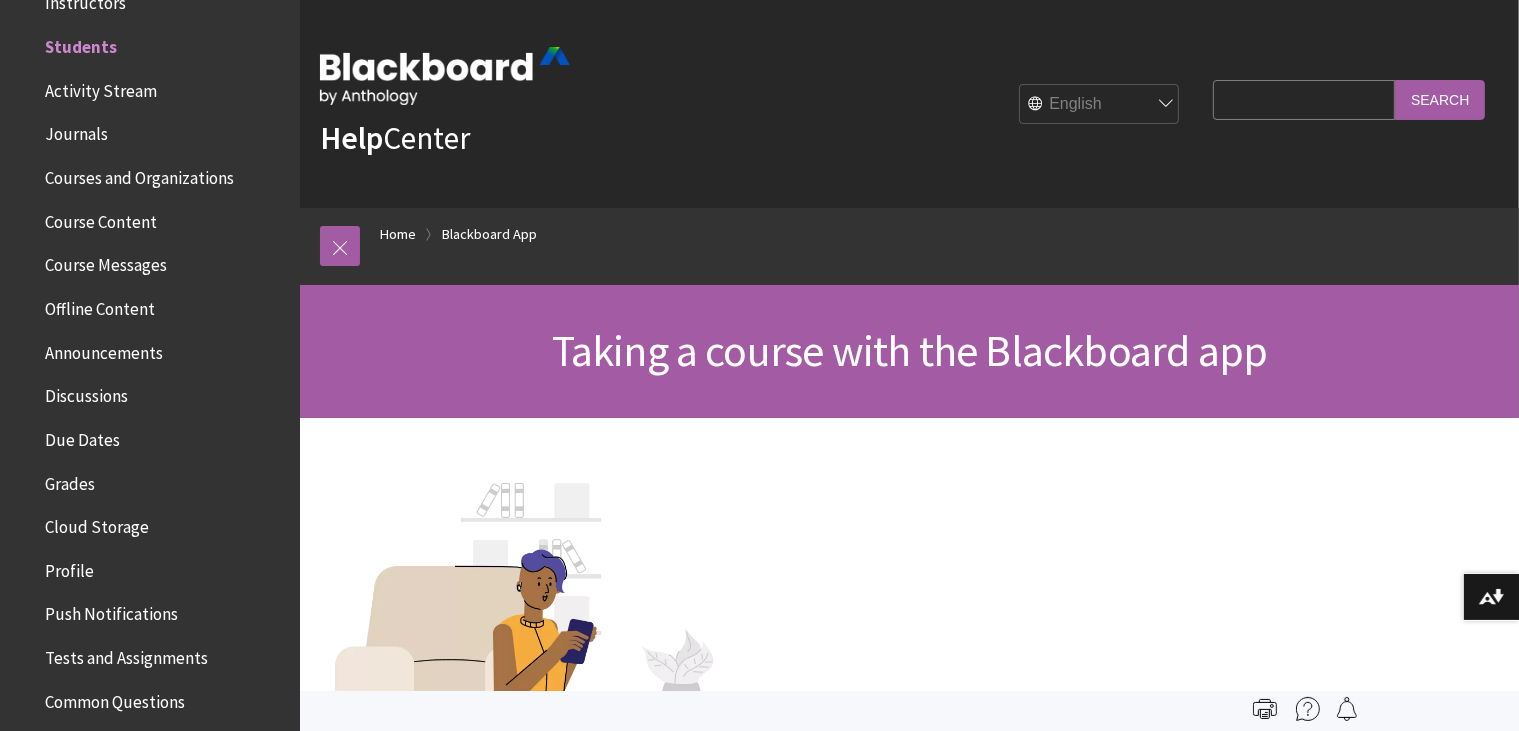 click on "Activity Stream" at bounding box center (101, 87) 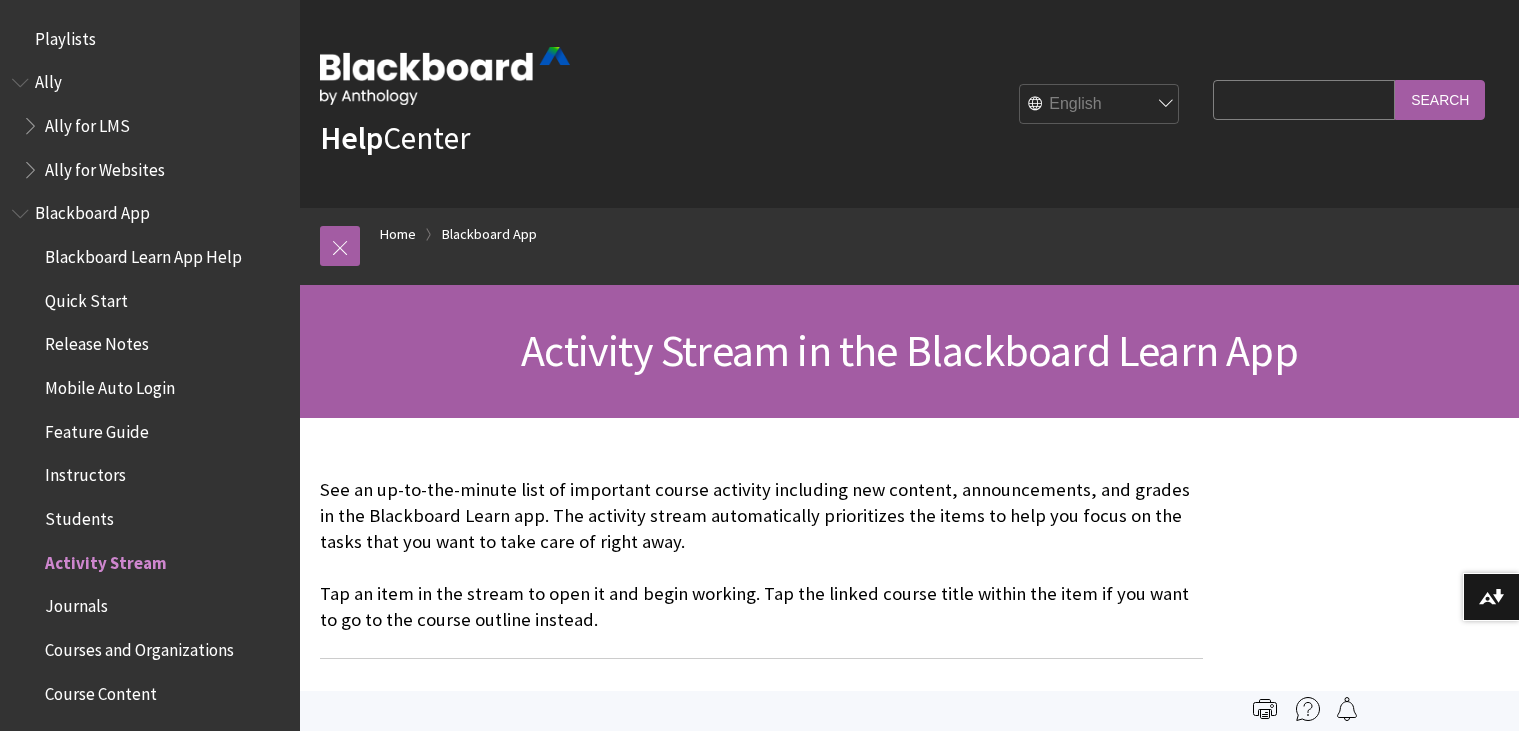 scroll, scrollTop: 0, scrollLeft: 0, axis: both 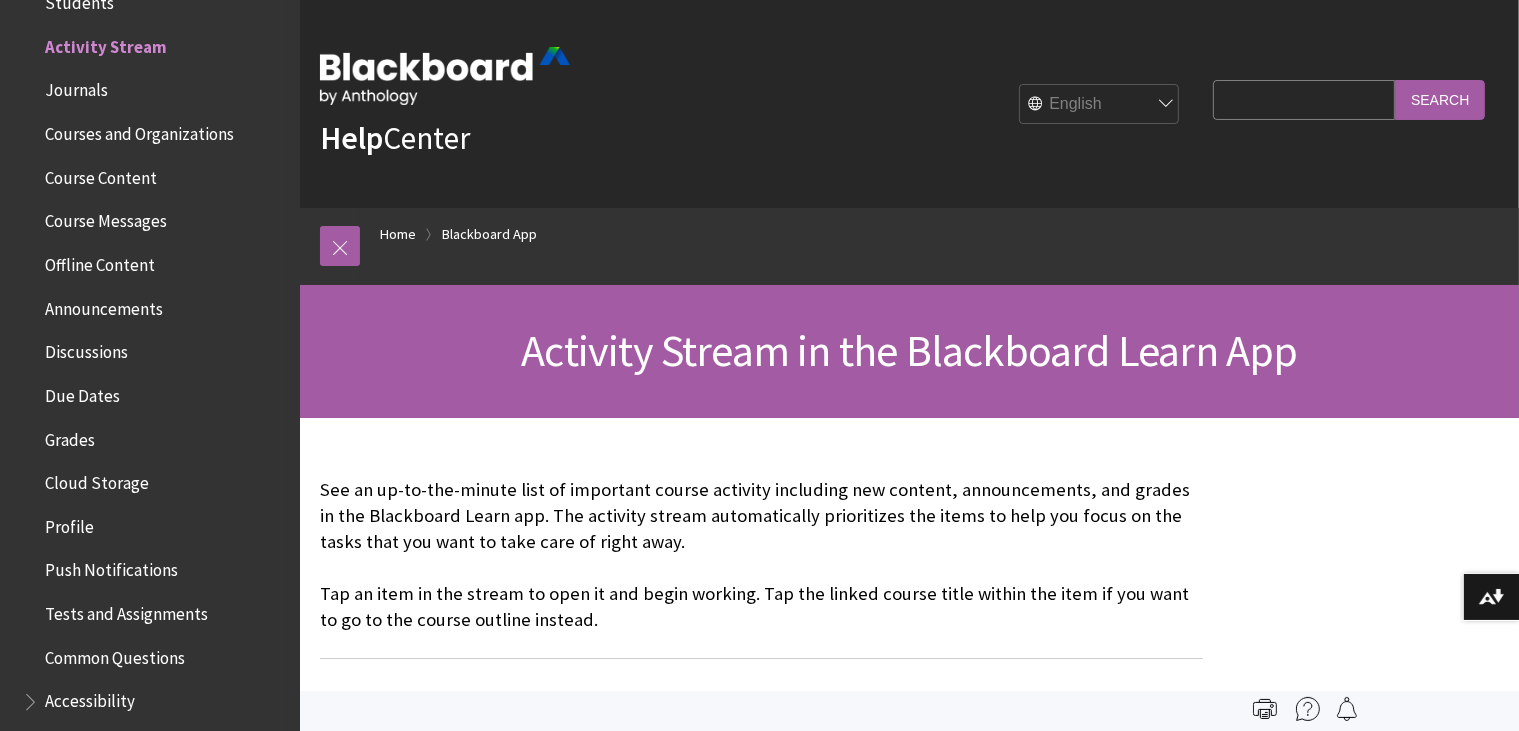 click on "Cloud Storage" at bounding box center [97, 479] 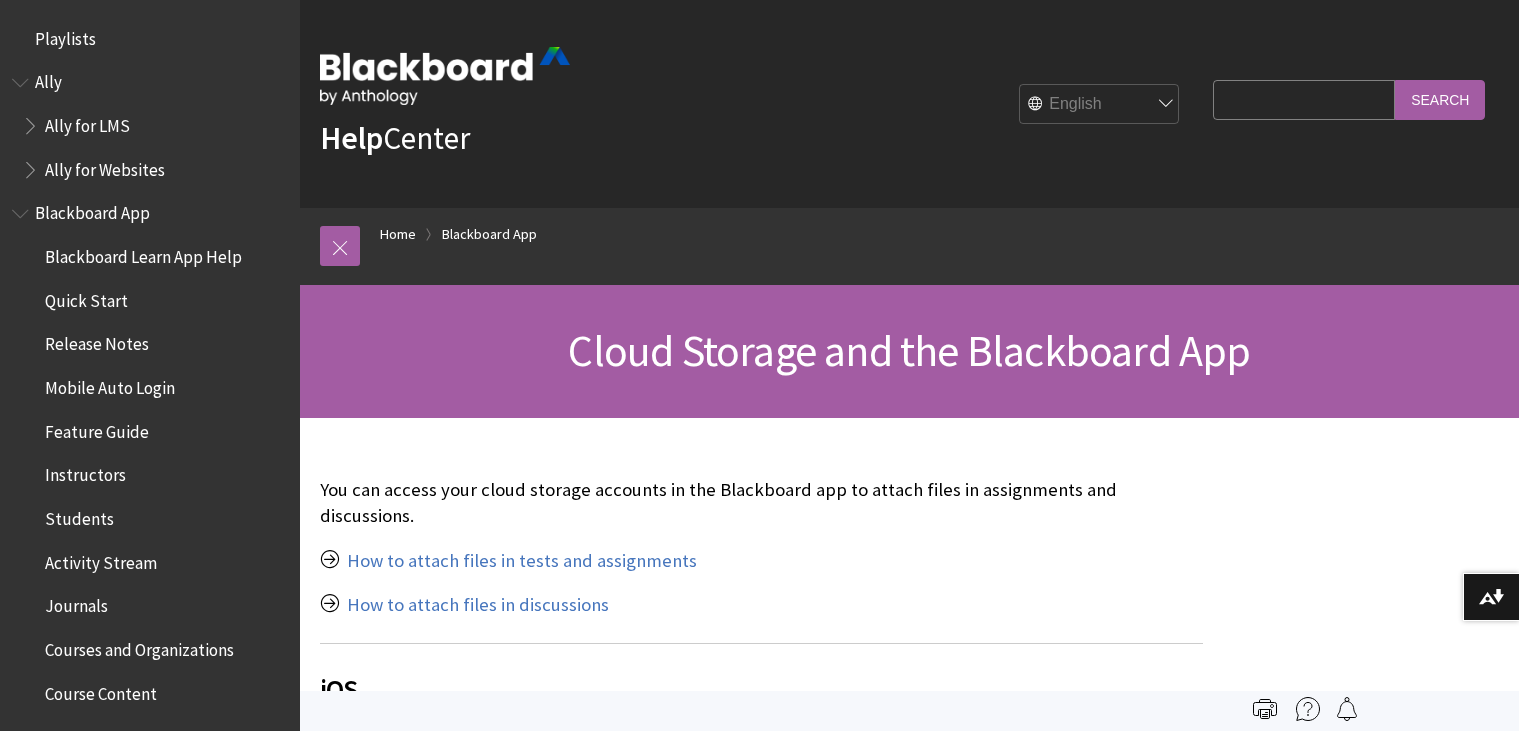scroll, scrollTop: 0, scrollLeft: 0, axis: both 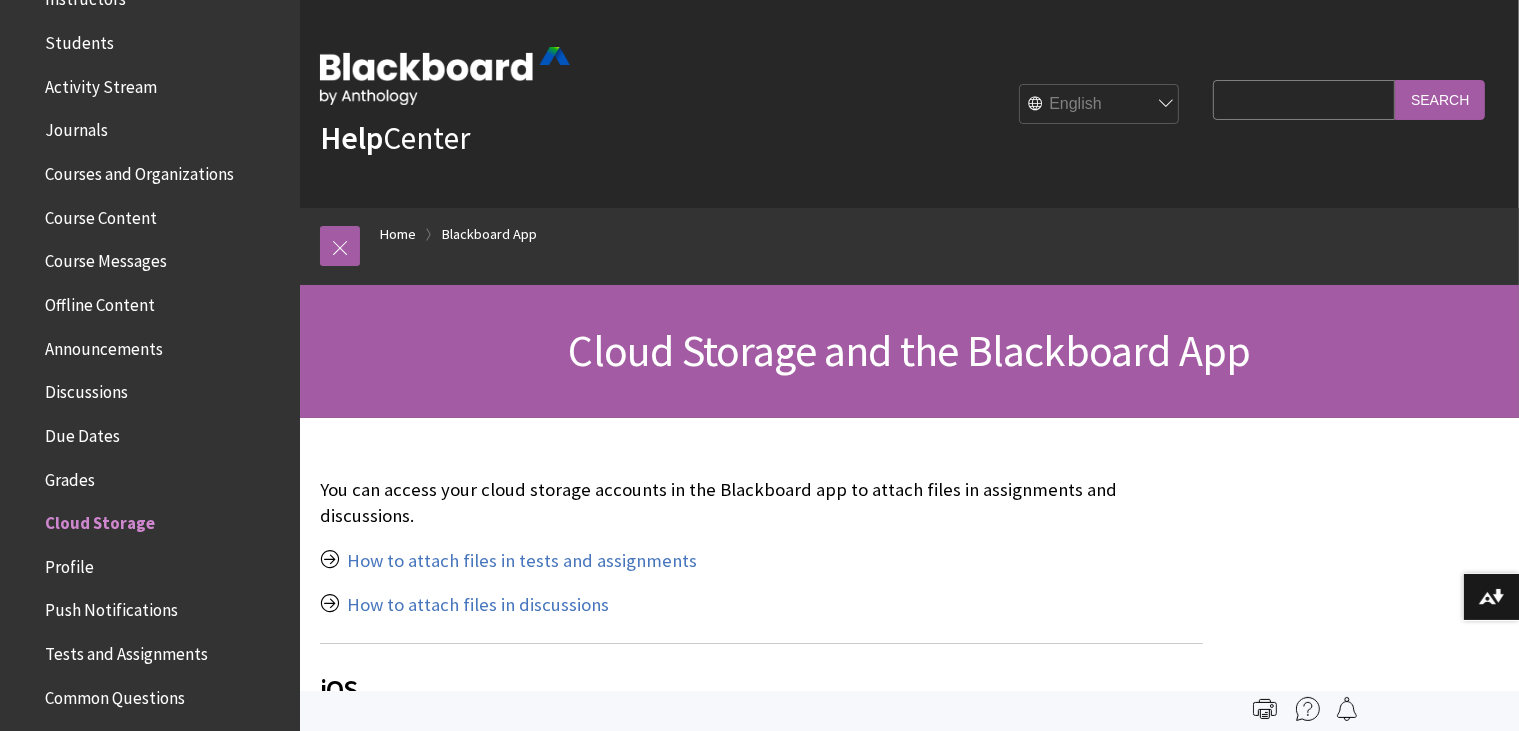 click on "Grades" at bounding box center [70, 476] 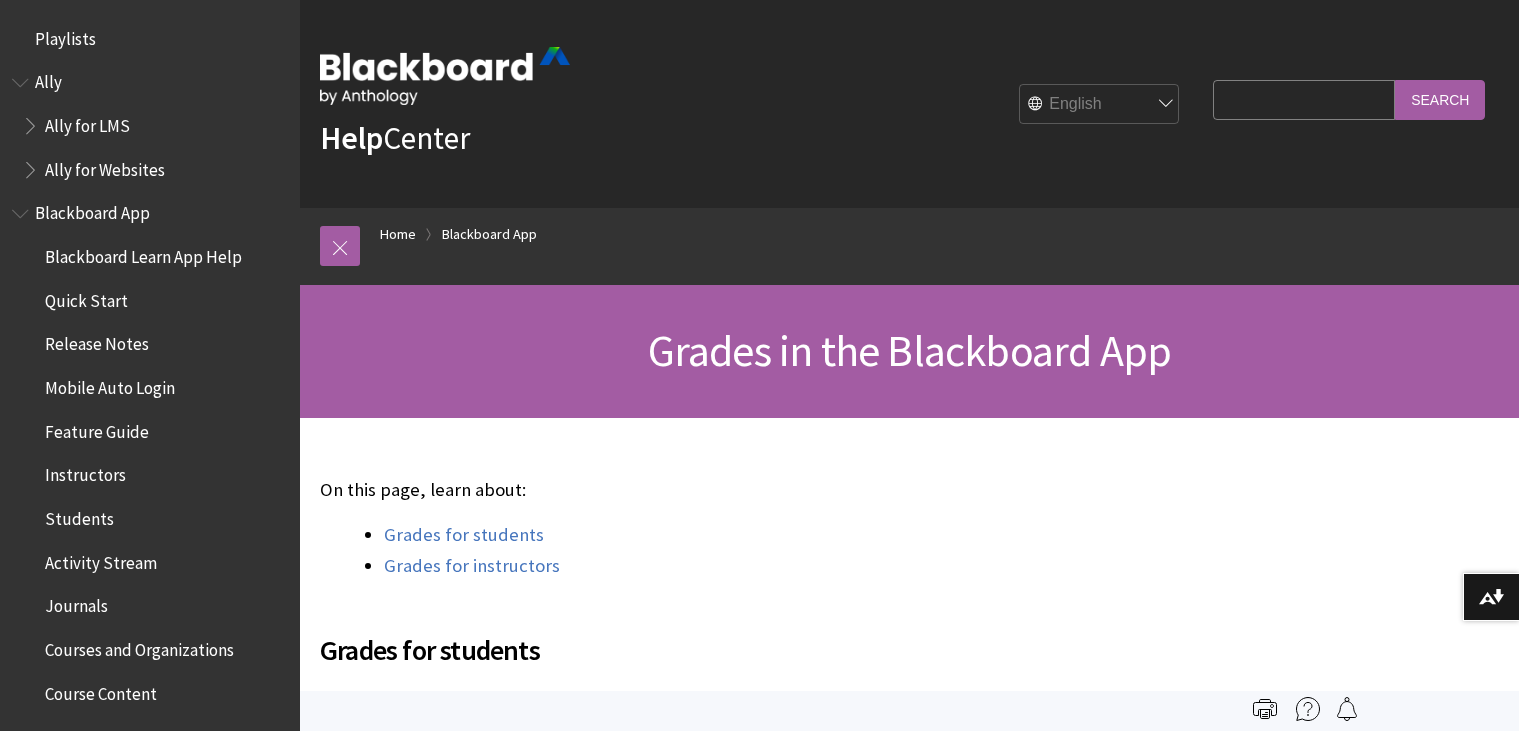 scroll, scrollTop: 0, scrollLeft: 0, axis: both 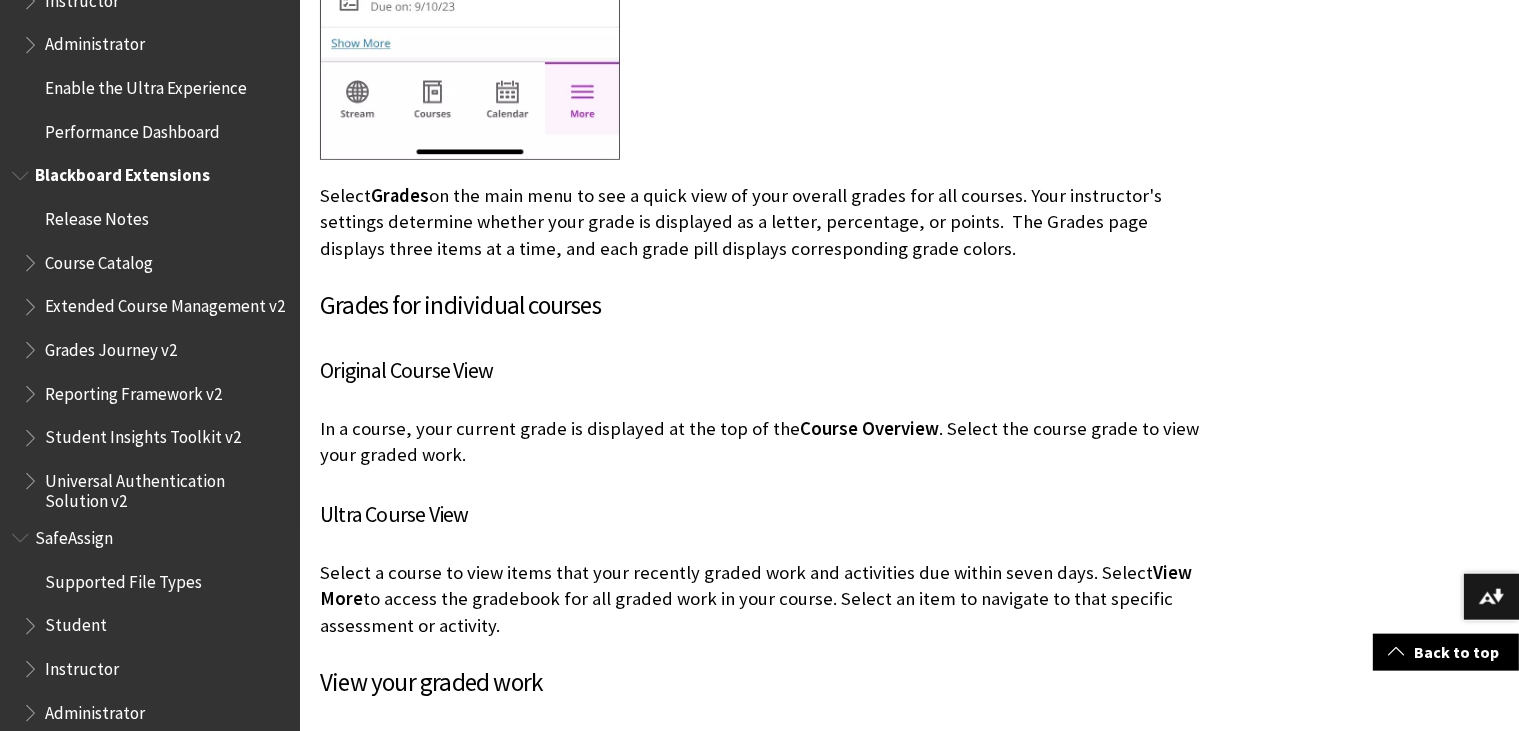 click on "Course Catalog" at bounding box center [99, 259] 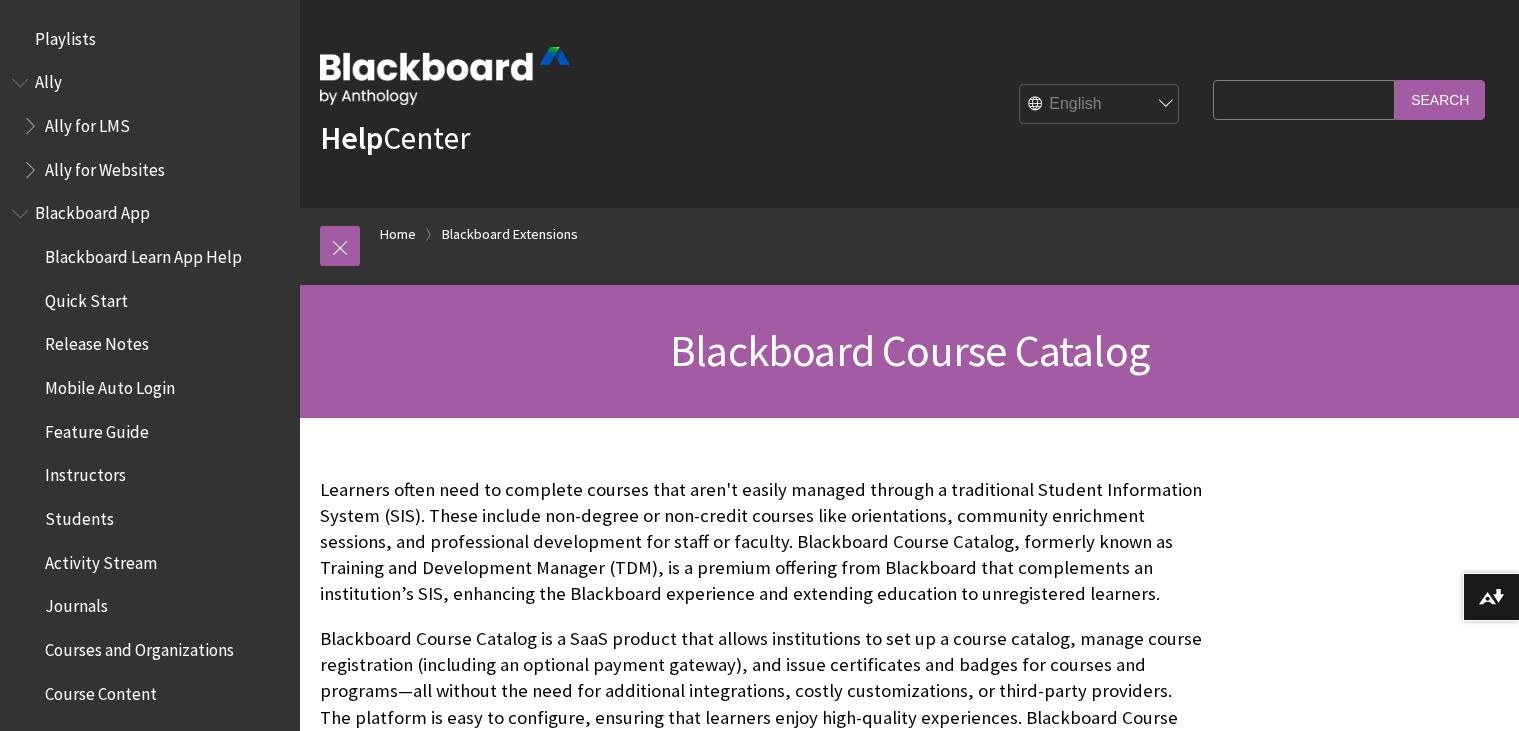 scroll, scrollTop: 0, scrollLeft: 0, axis: both 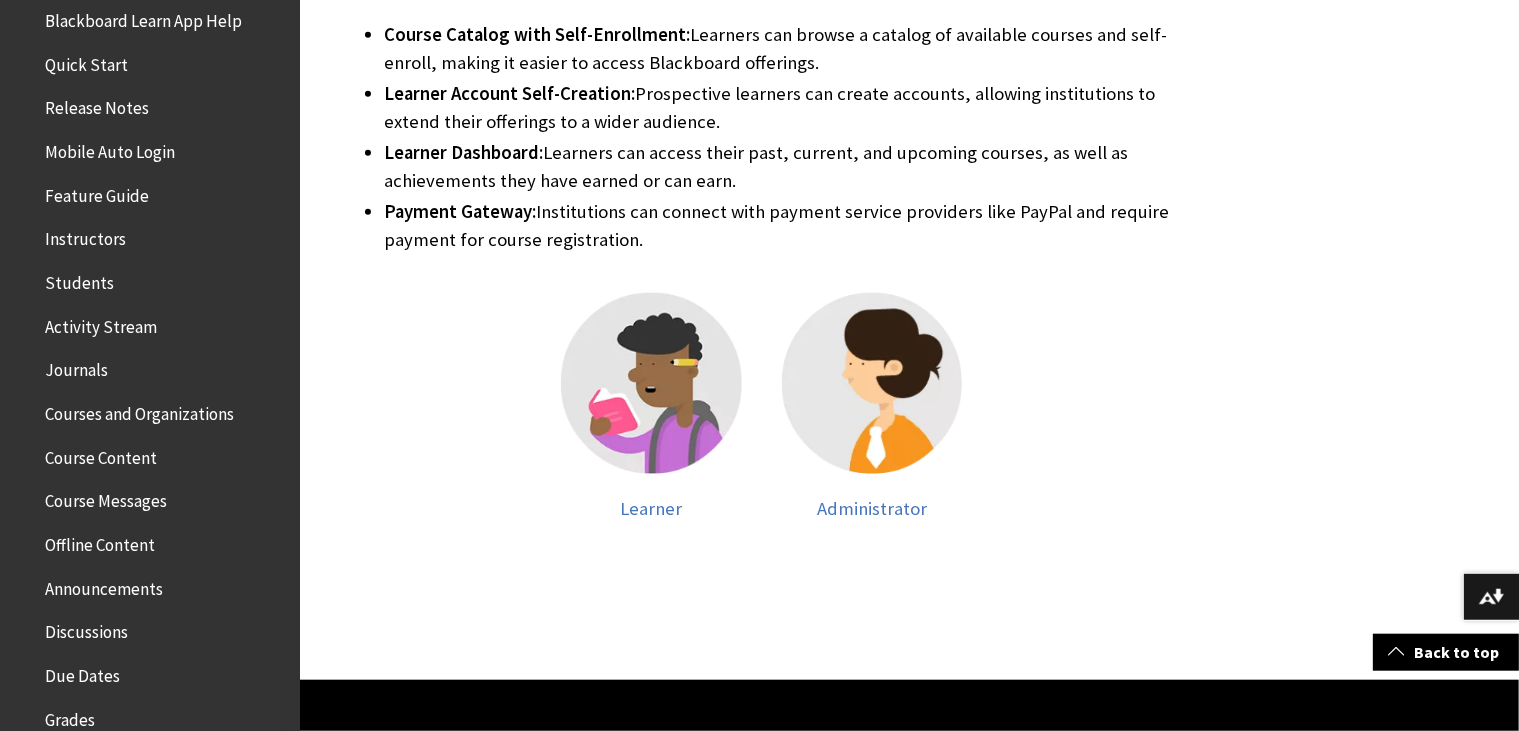click on "Activity Stream" at bounding box center (101, 323) 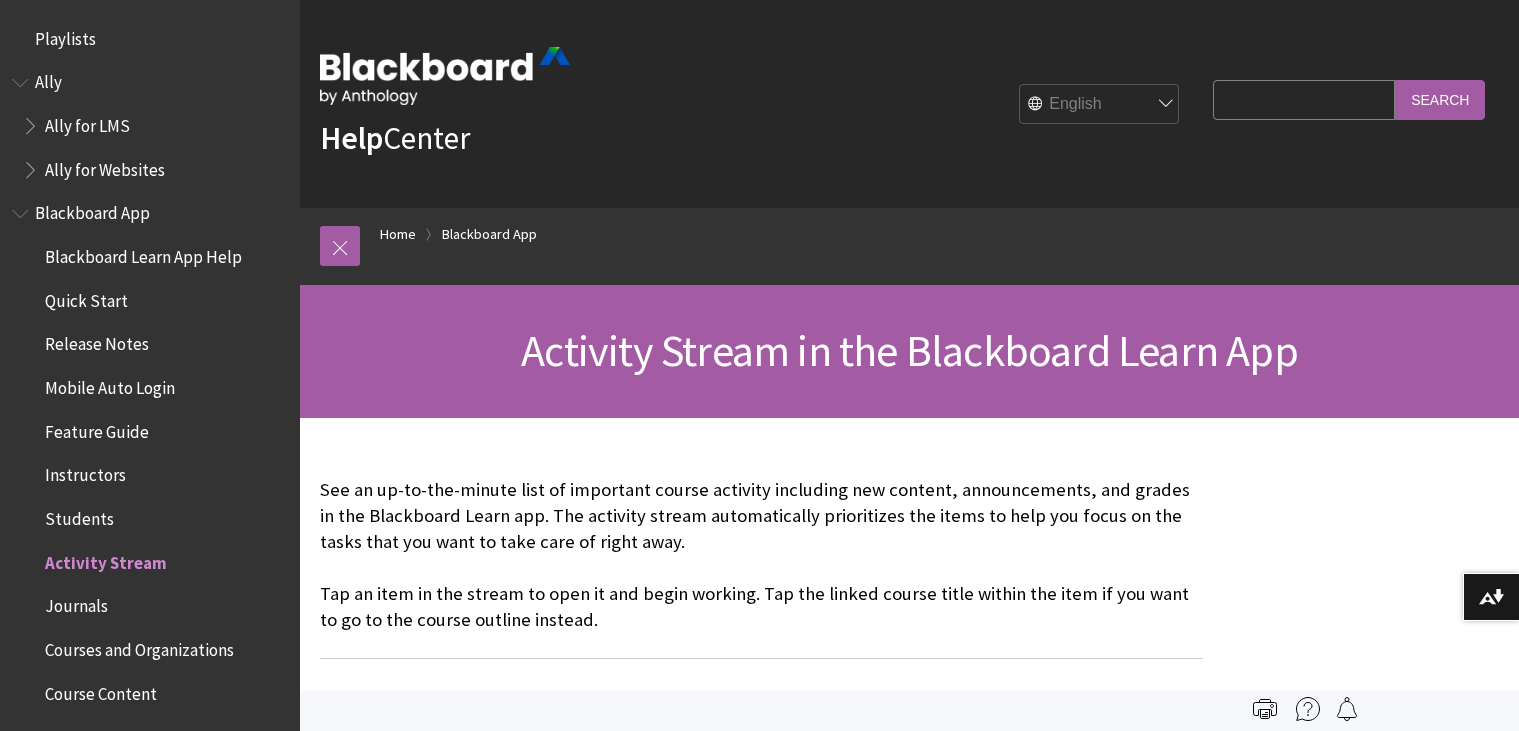 scroll, scrollTop: 0, scrollLeft: 0, axis: both 